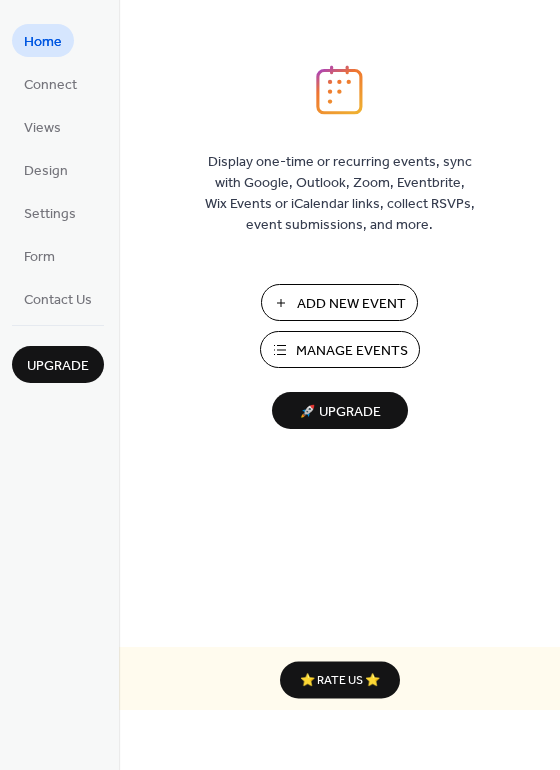 scroll, scrollTop: 0, scrollLeft: 0, axis: both 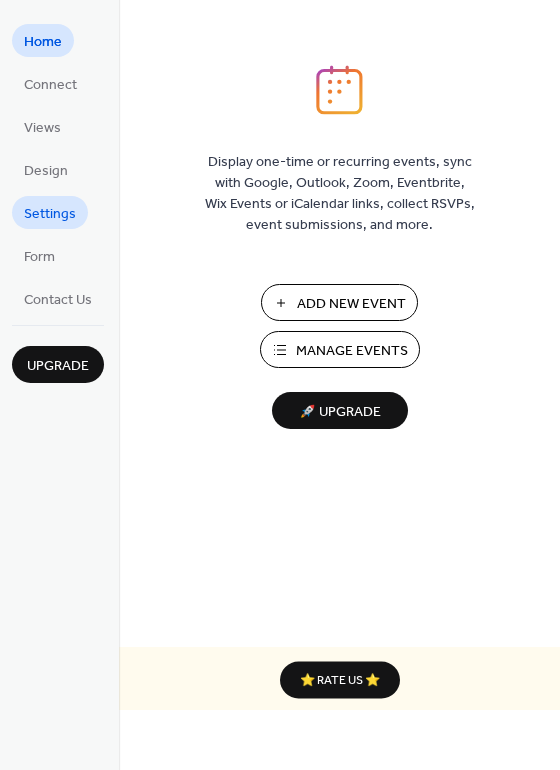 click on "Settings" at bounding box center [50, 214] 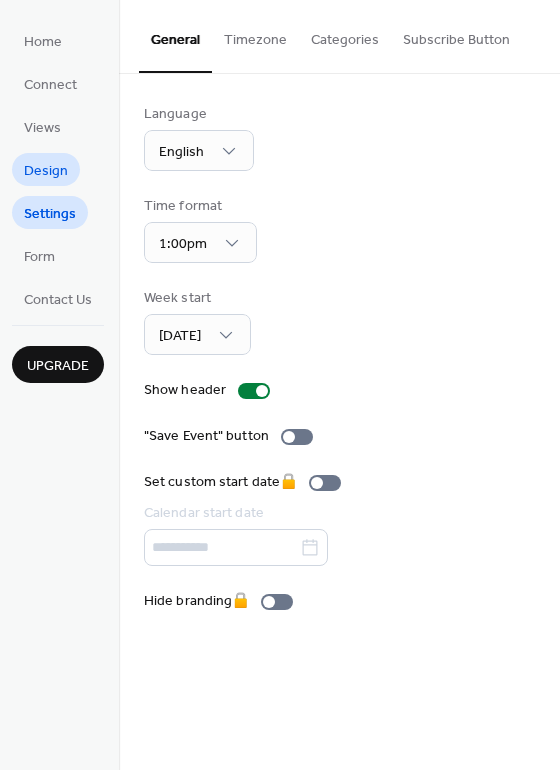 click on "Design" at bounding box center (46, 171) 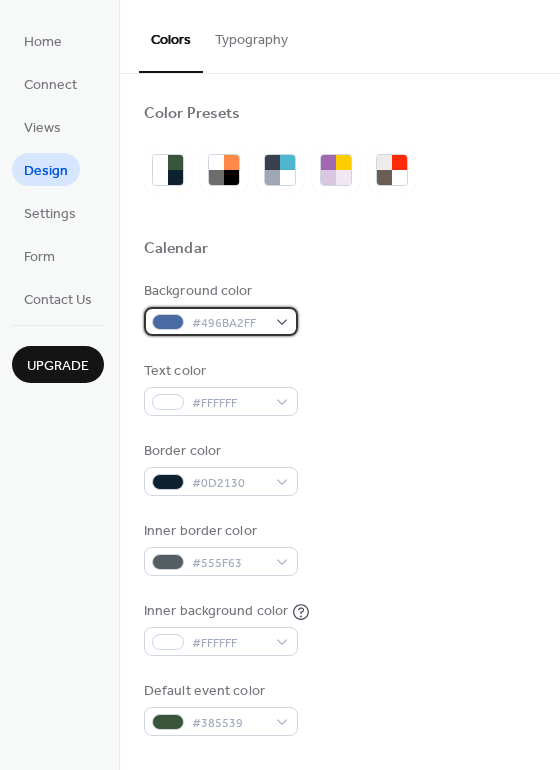 click on "#496BA2FF" at bounding box center [221, 321] 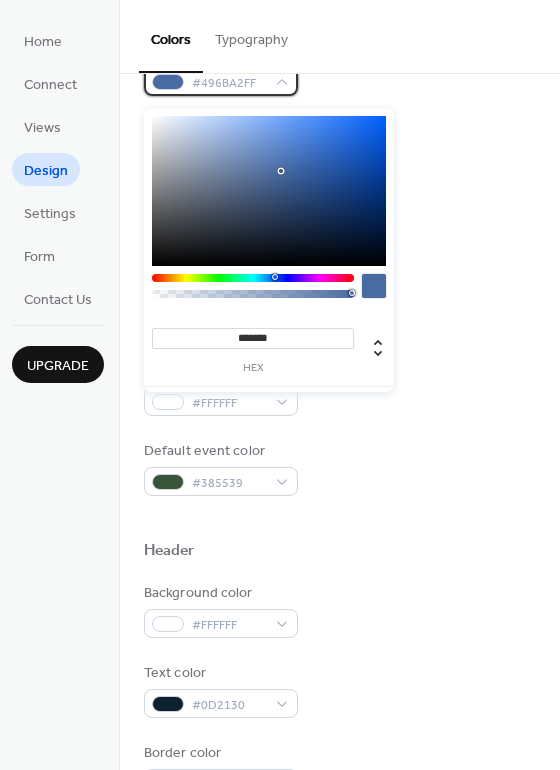 scroll, scrollTop: 120, scrollLeft: 0, axis: vertical 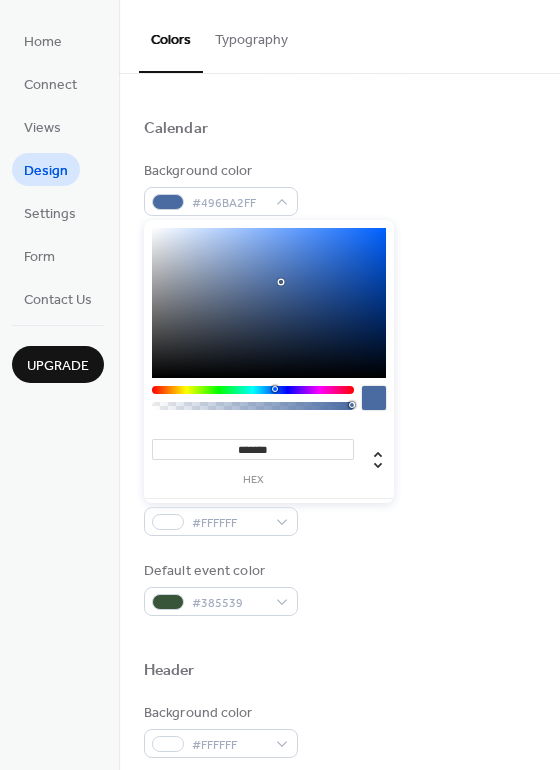 click on "Design" at bounding box center [46, 171] 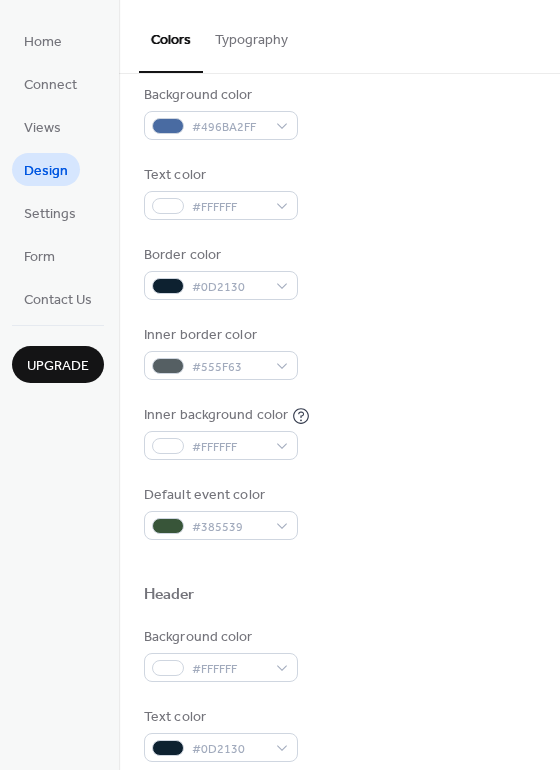 scroll, scrollTop: 0, scrollLeft: 0, axis: both 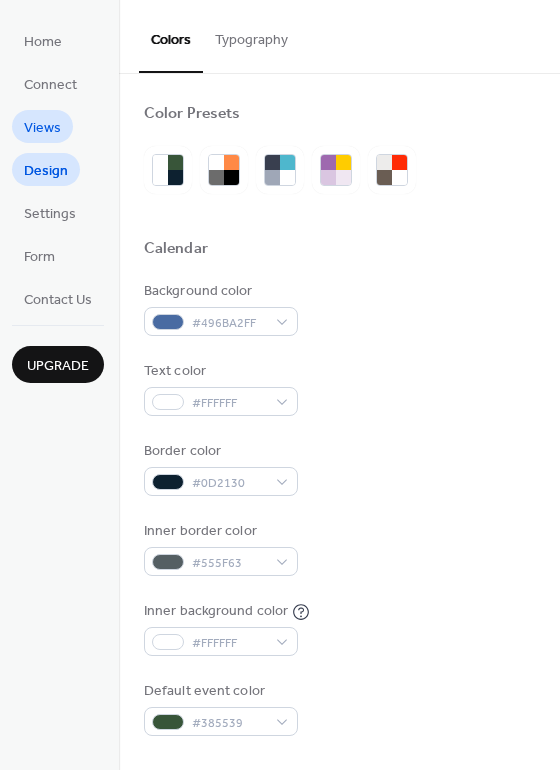 click on "Views" at bounding box center (42, 128) 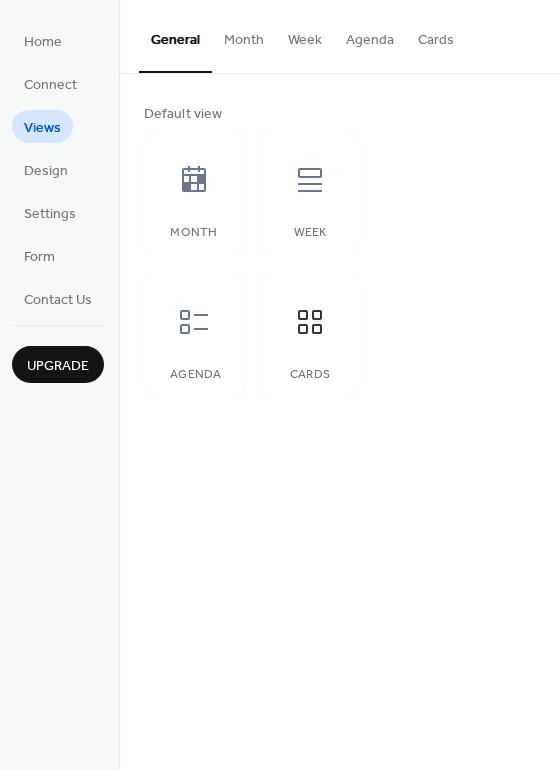 drag, startPoint x: 553, startPoint y: 127, endPoint x: 551, endPoint y: 143, distance: 16.124516 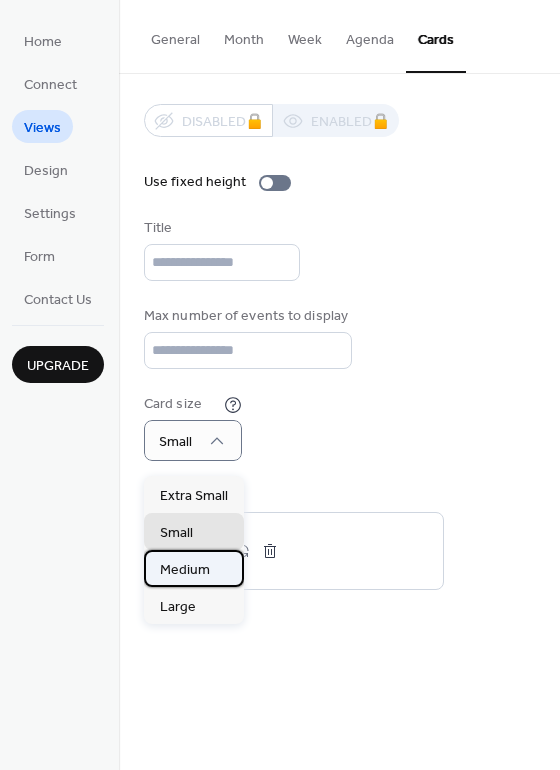 click on "Medium" at bounding box center [185, 570] 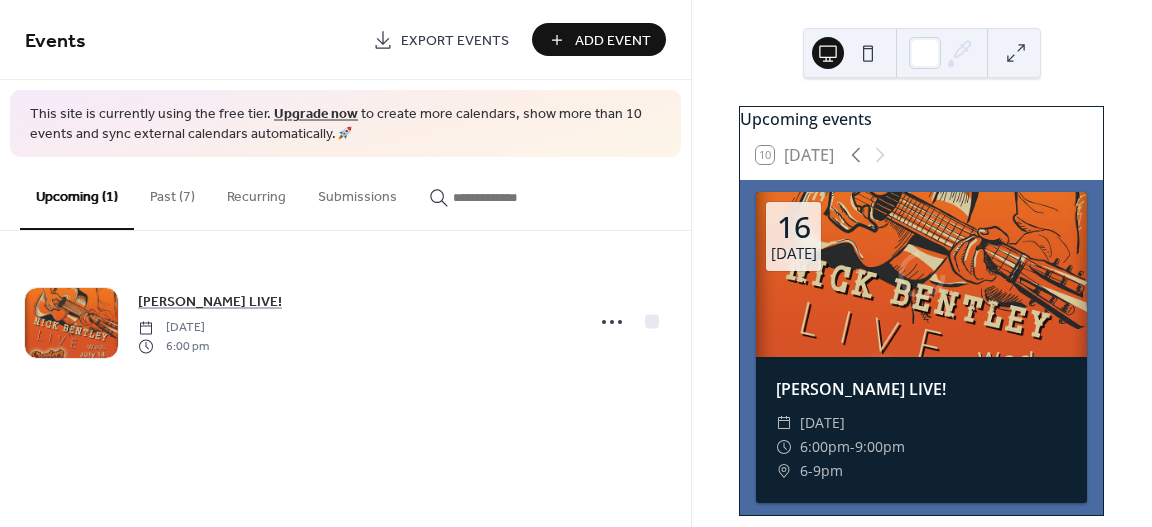 scroll, scrollTop: 0, scrollLeft: 0, axis: both 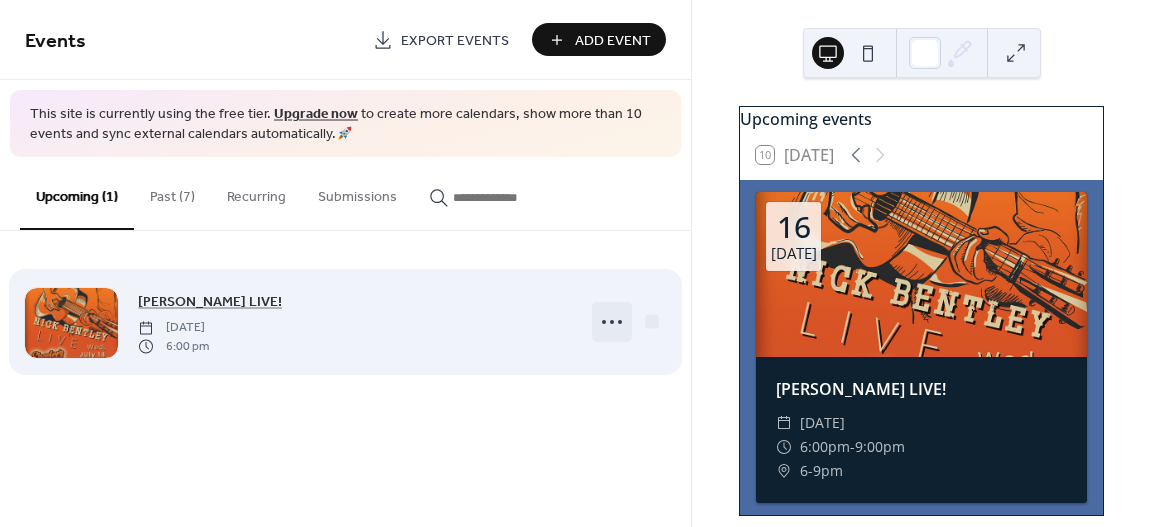 click 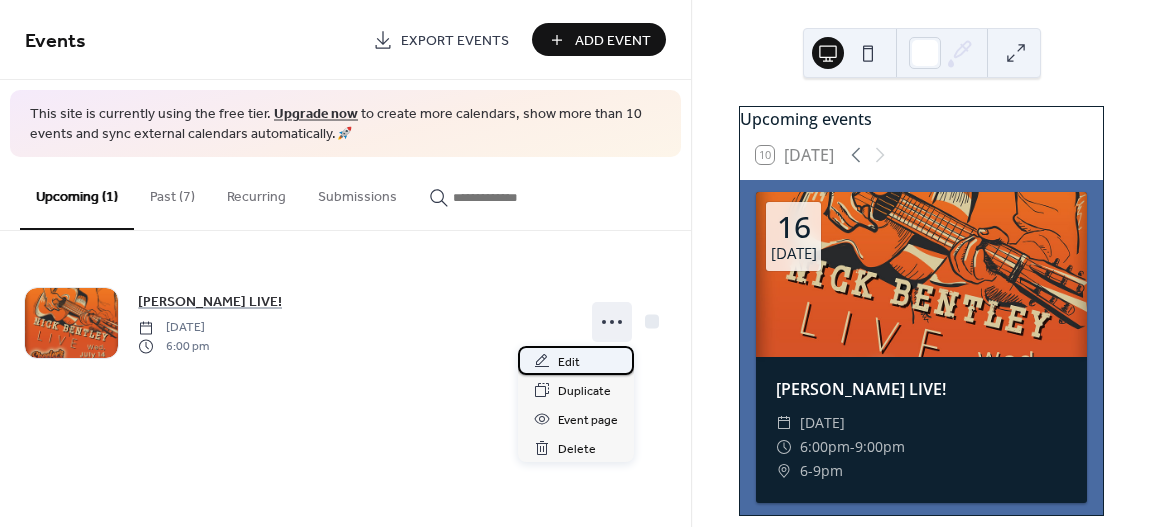 click on "Edit" at bounding box center [569, 362] 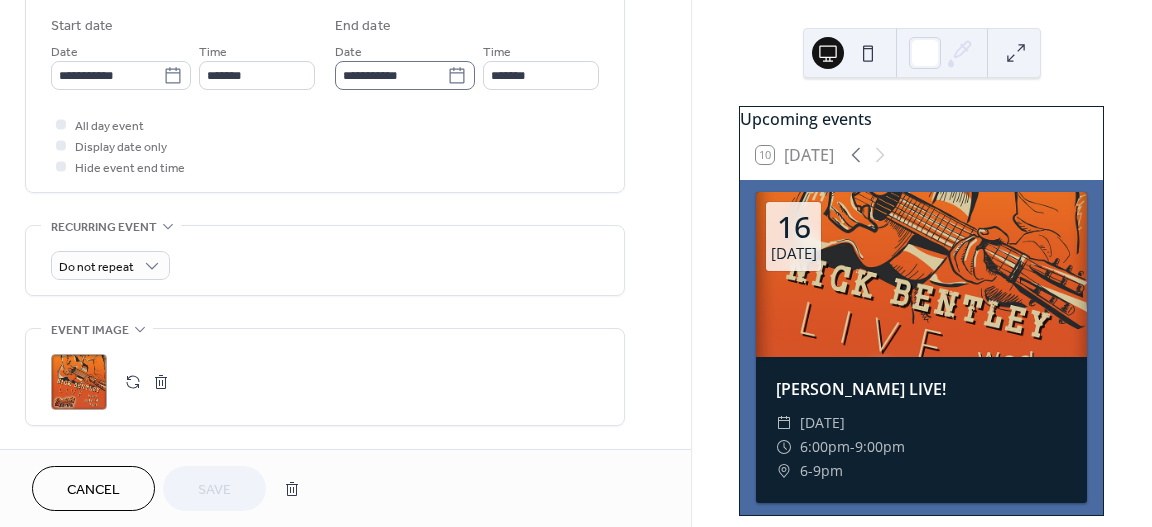 scroll, scrollTop: 720, scrollLeft: 0, axis: vertical 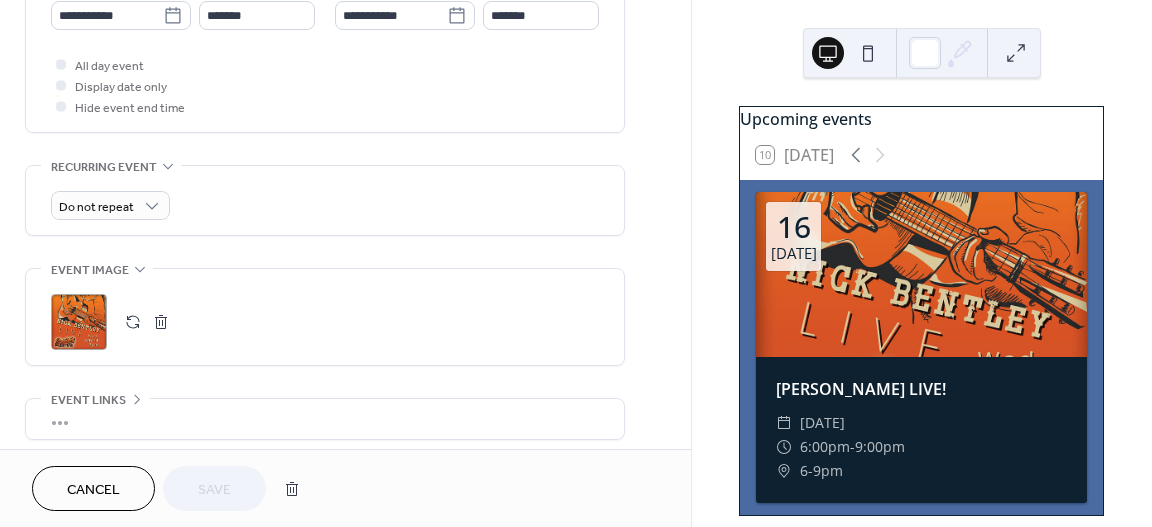 click at bounding box center (161, 322) 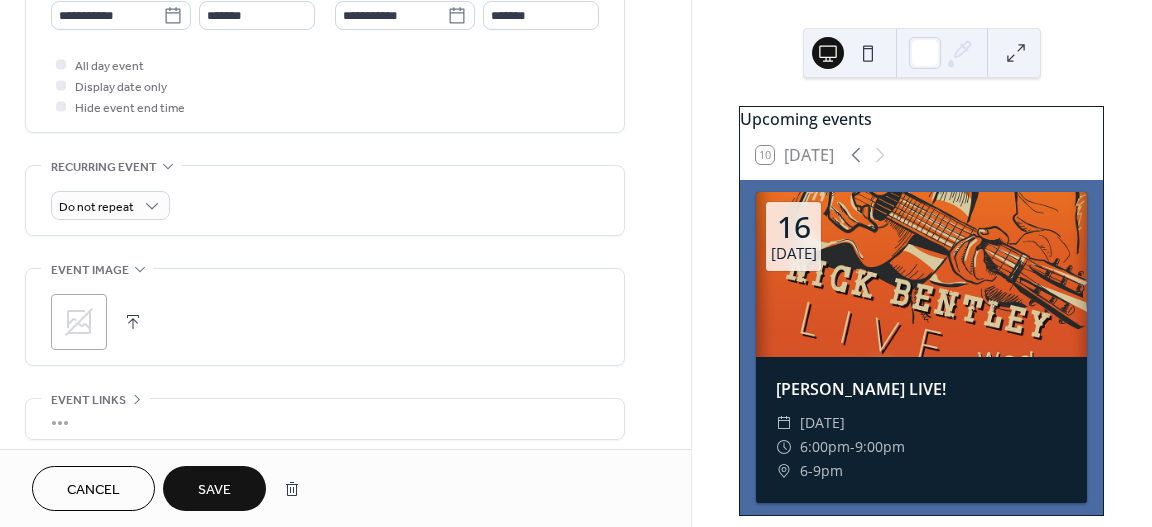 click at bounding box center (133, 322) 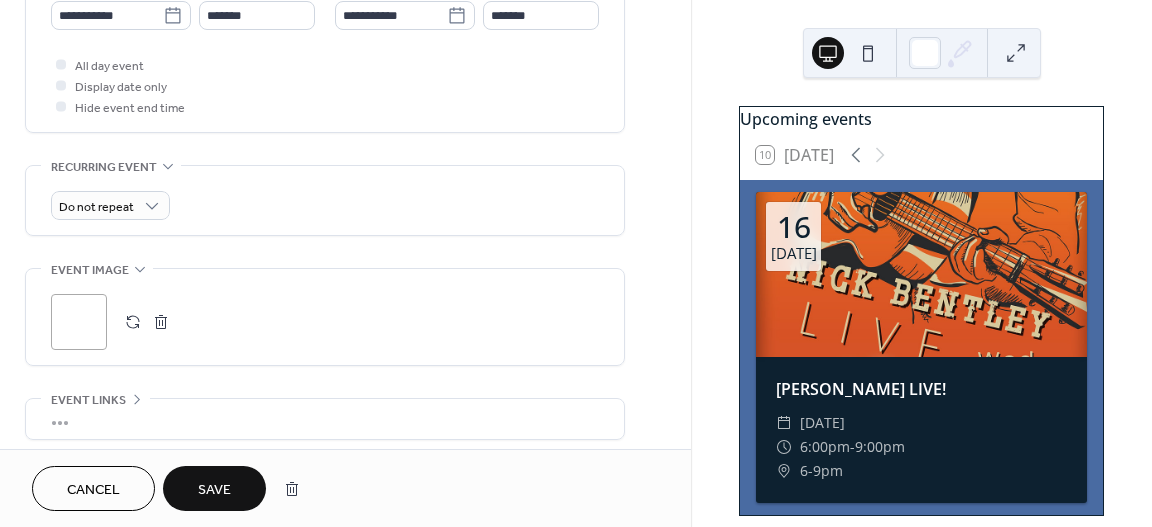 click on "Save" at bounding box center [214, 490] 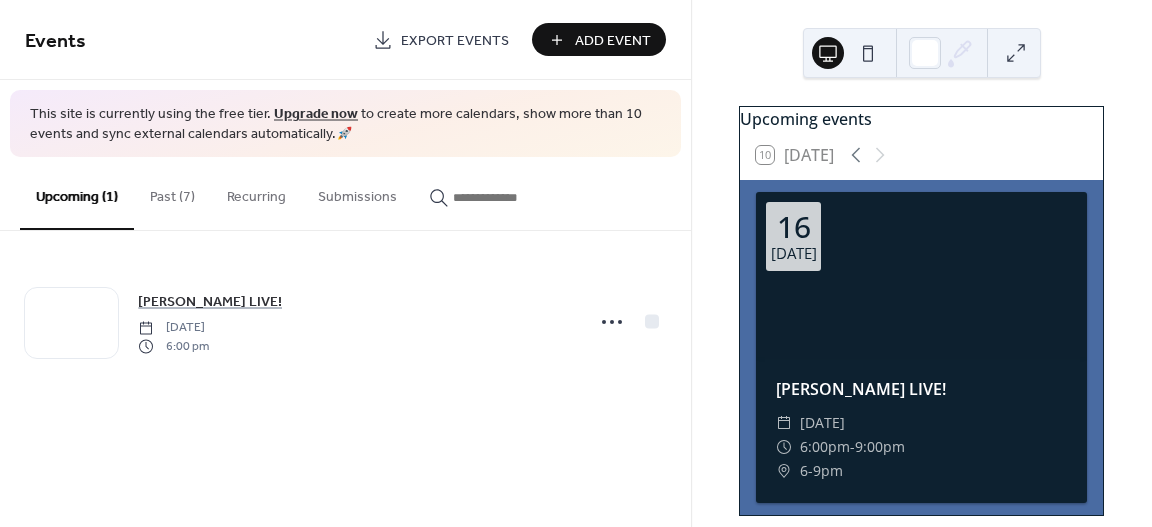 click on "Past  (7)" at bounding box center [172, 192] 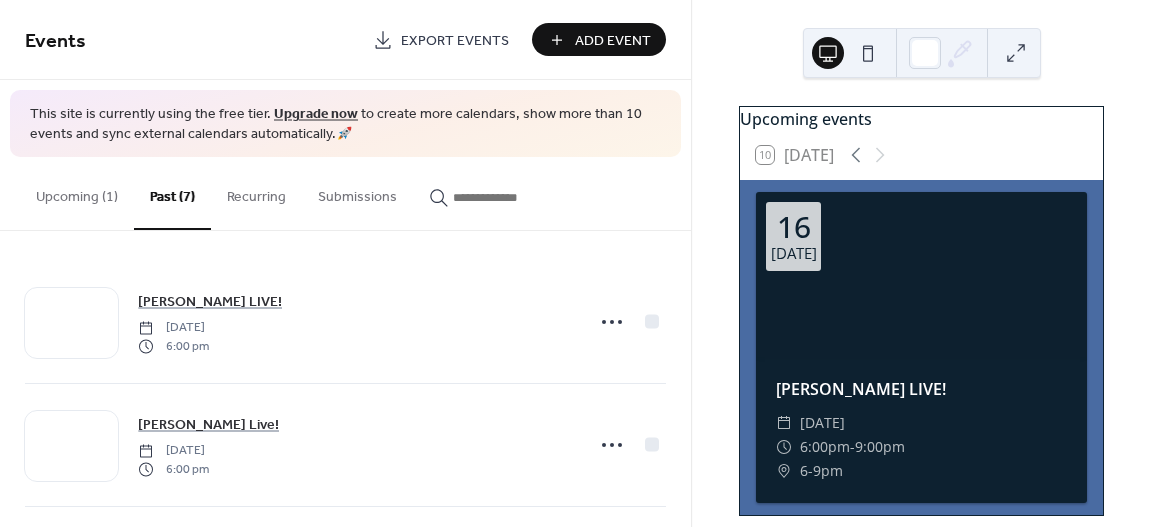 click on "Upcoming  (1)" at bounding box center [77, 192] 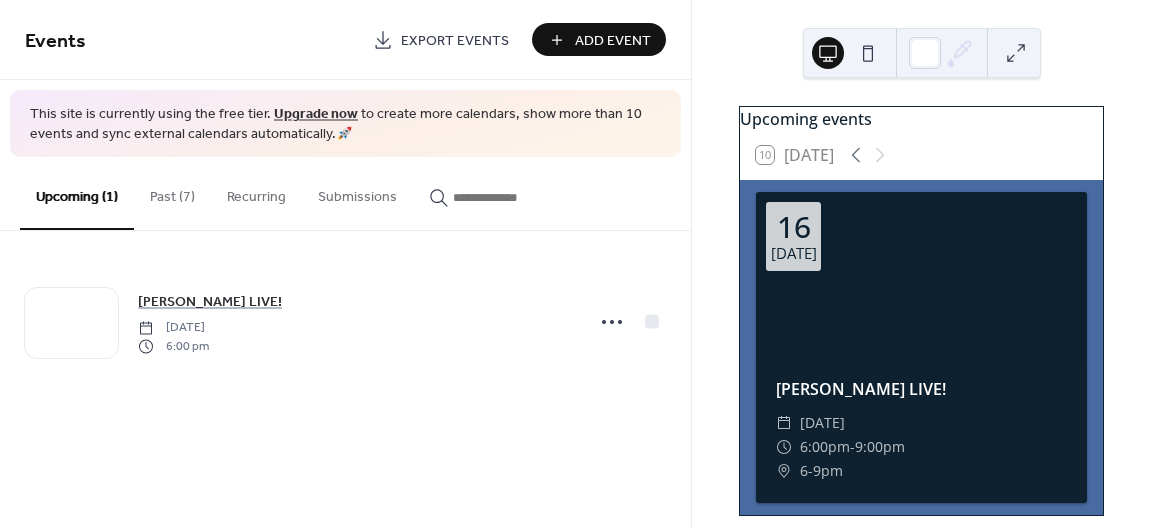 click at bounding box center (868, 53) 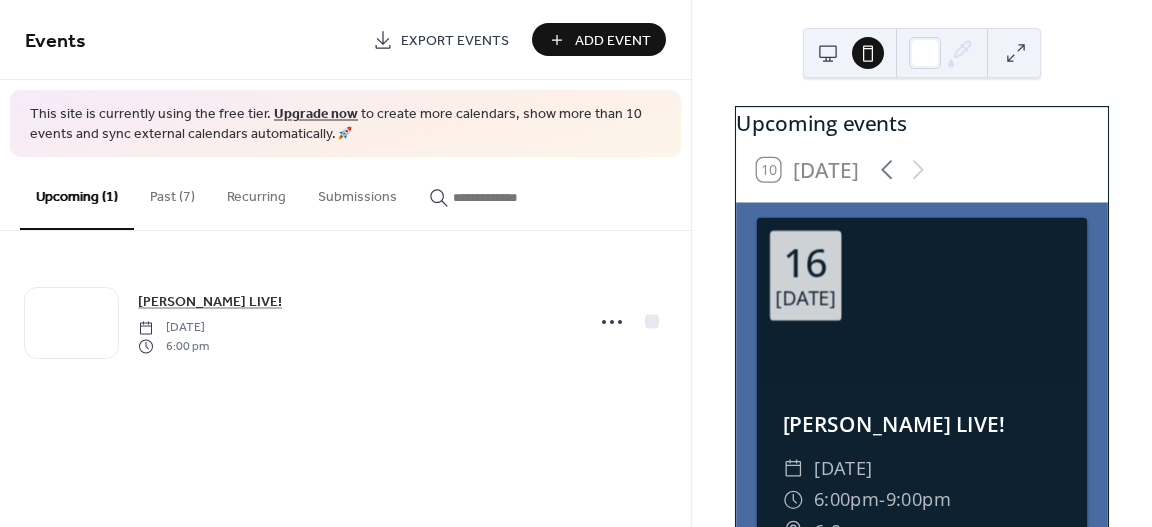 click at bounding box center [828, 53] 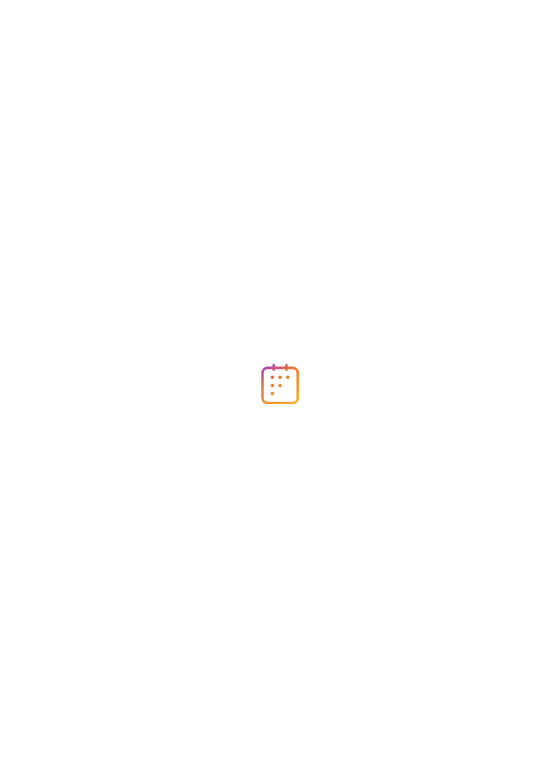 scroll, scrollTop: 0, scrollLeft: 0, axis: both 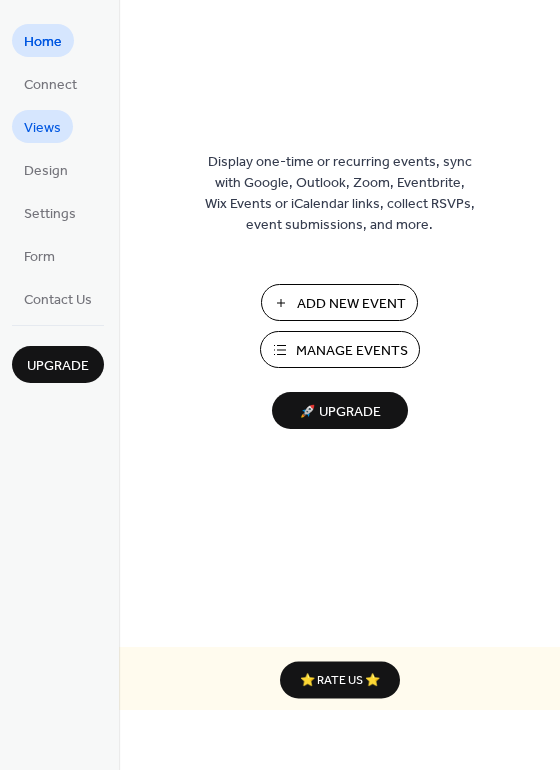 click on "Views" at bounding box center (42, 128) 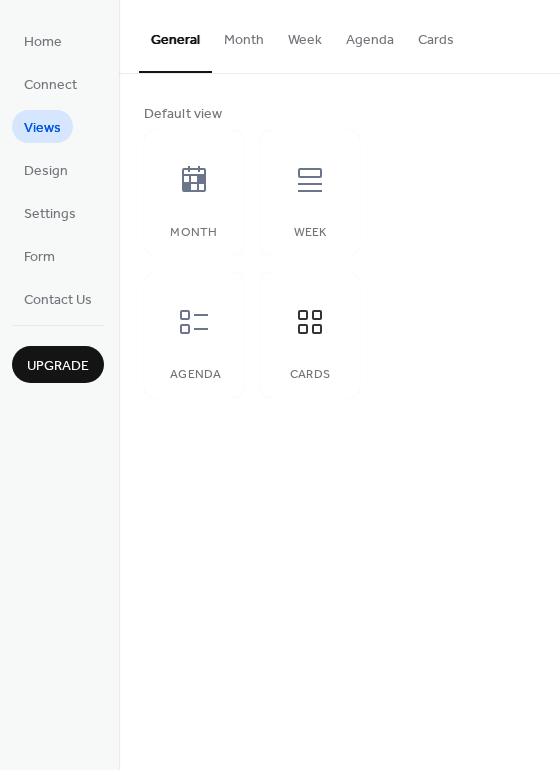 click on "Cards" at bounding box center (436, 35) 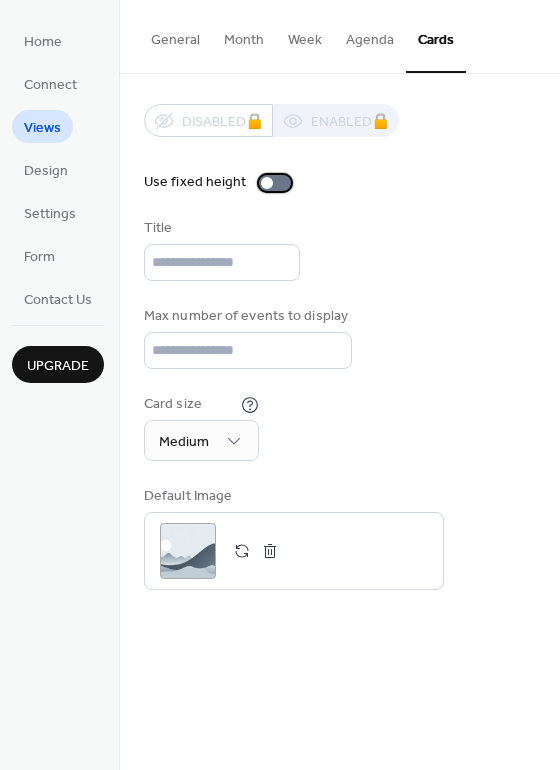 click at bounding box center (275, 183) 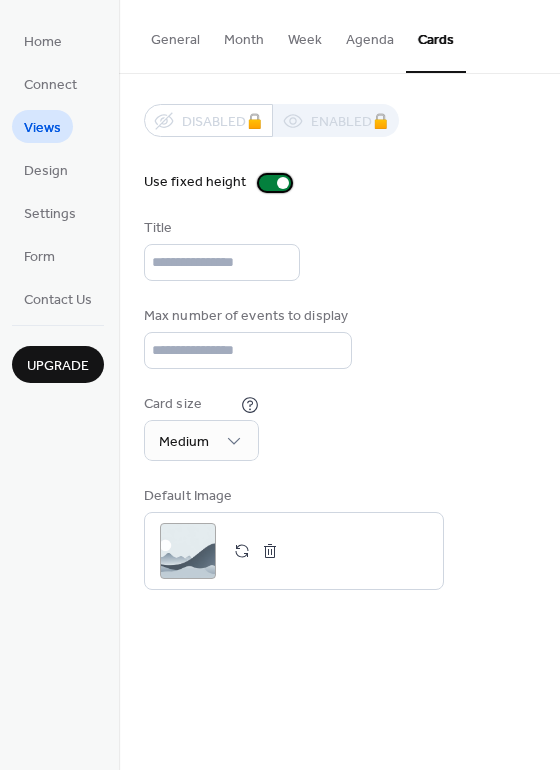 click at bounding box center [275, 183] 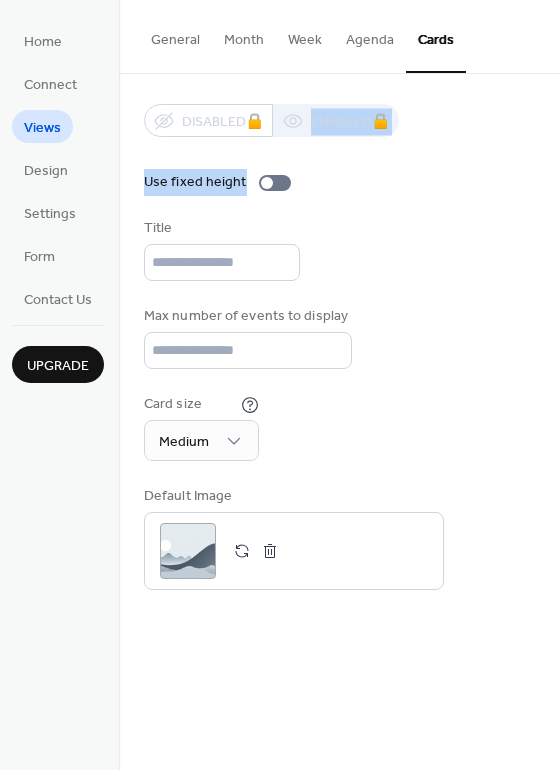drag, startPoint x: 555, startPoint y: 154, endPoint x: 561, endPoint y: 186, distance: 32.55764 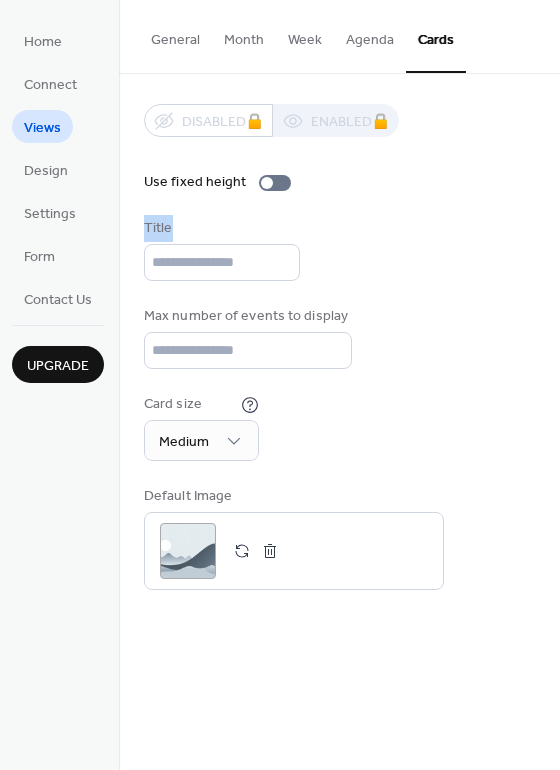drag, startPoint x: 555, startPoint y: 164, endPoint x: 499, endPoint y: 242, distance: 96.02083 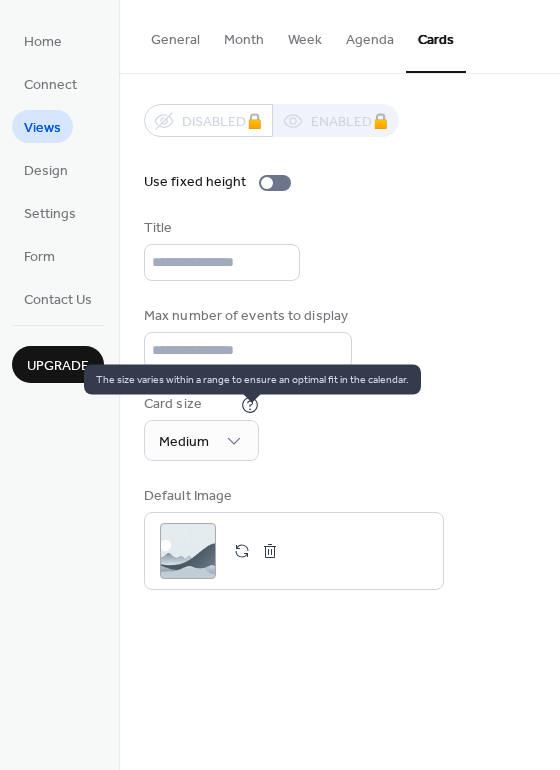 click 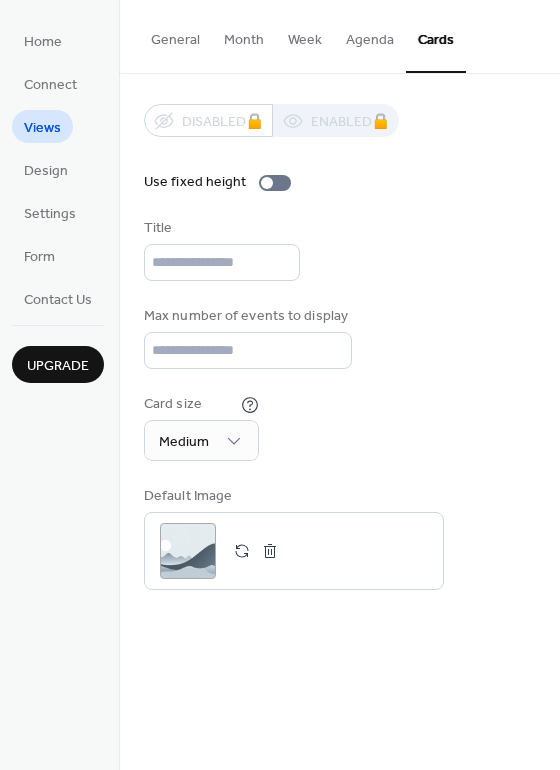 click on "Card size Medium" at bounding box center [339, 427] 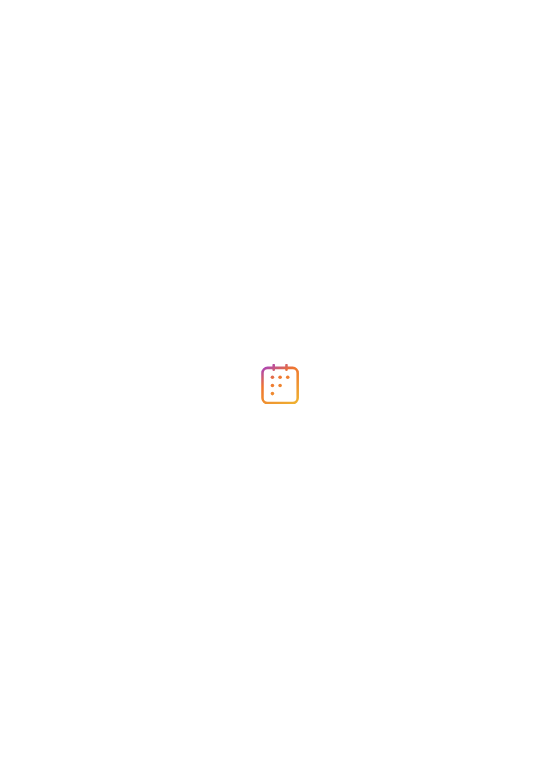 scroll, scrollTop: 0, scrollLeft: 0, axis: both 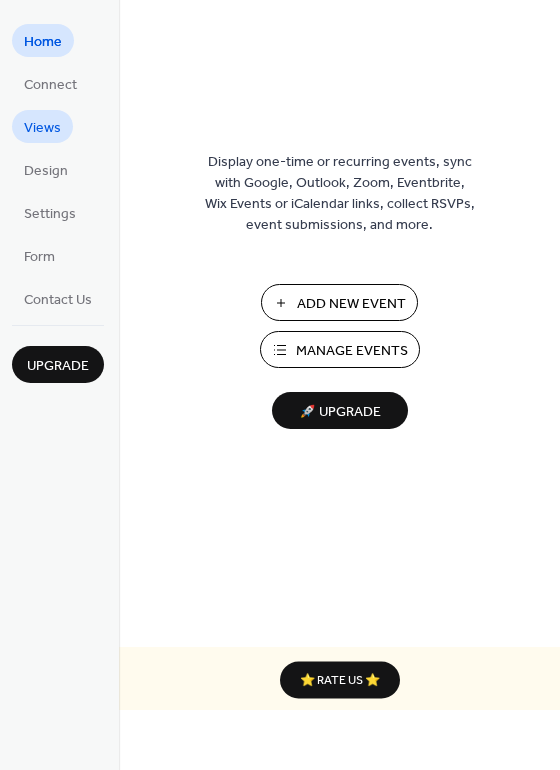 click on "Views" at bounding box center [42, 128] 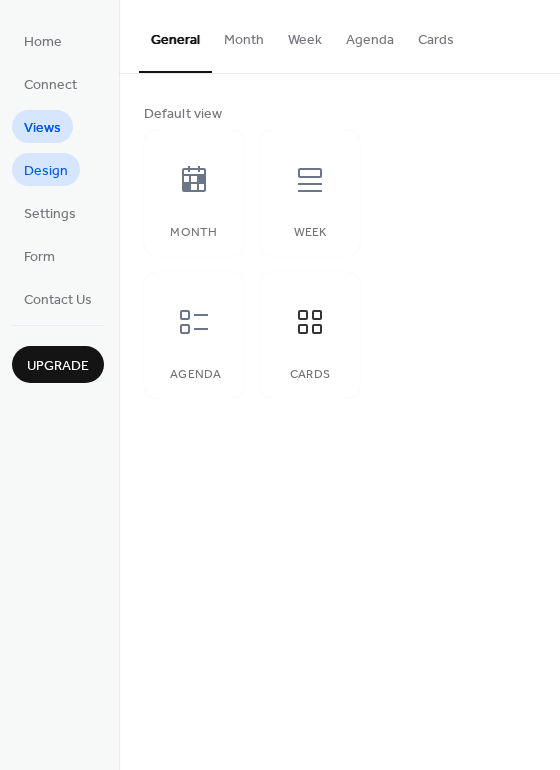 click on "Design" at bounding box center [46, 171] 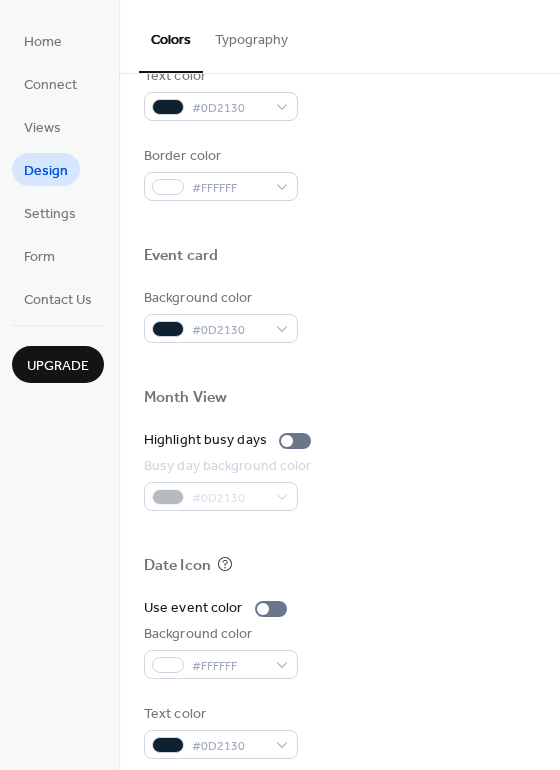 scroll, scrollTop: 840, scrollLeft: 0, axis: vertical 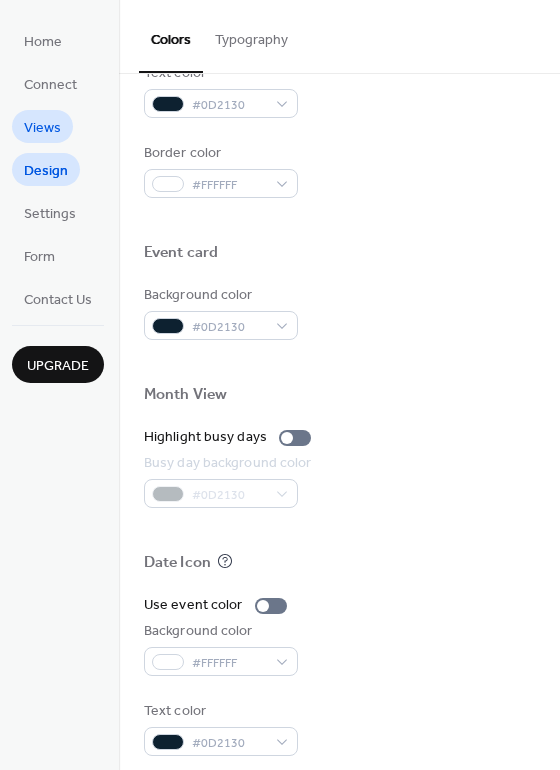 click on "Views" at bounding box center (42, 128) 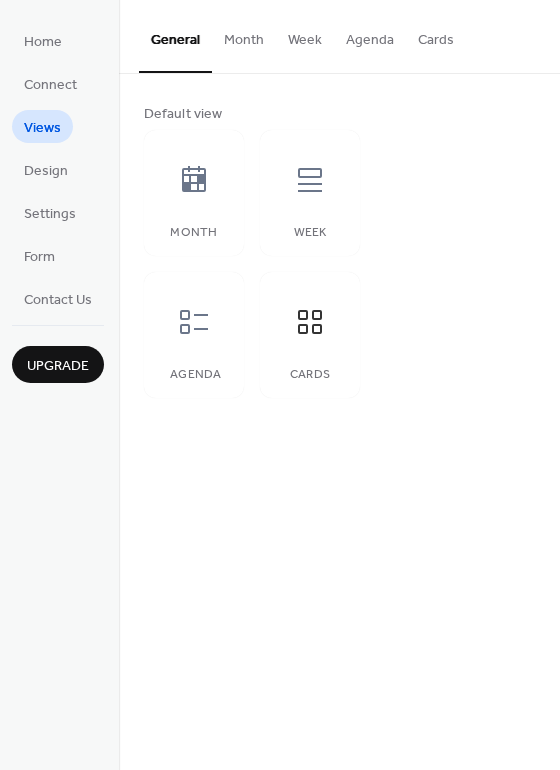 click on "Cards" at bounding box center [436, 35] 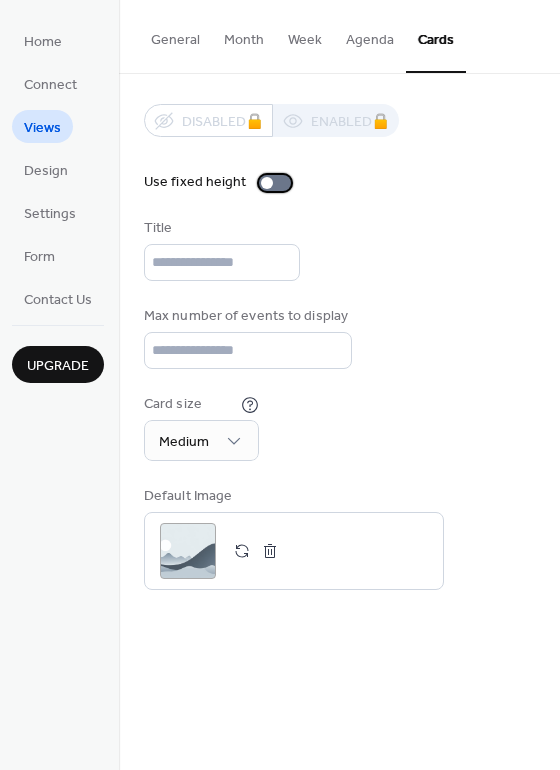 click at bounding box center [275, 183] 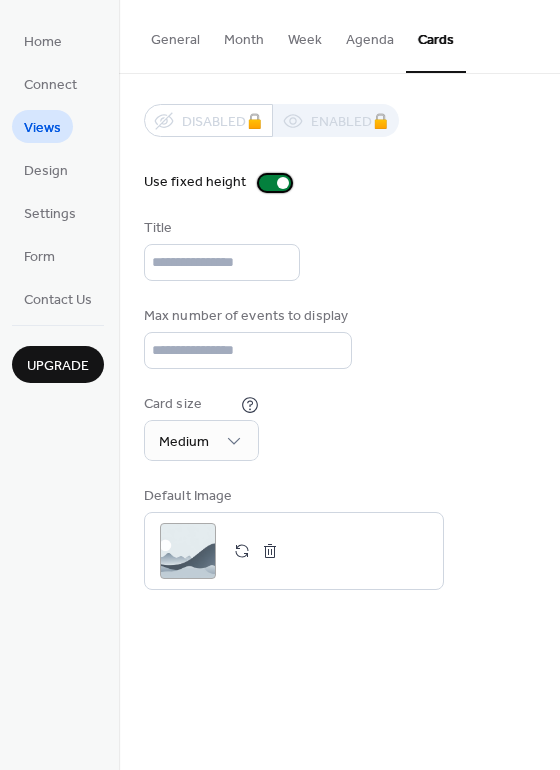 click at bounding box center (275, 183) 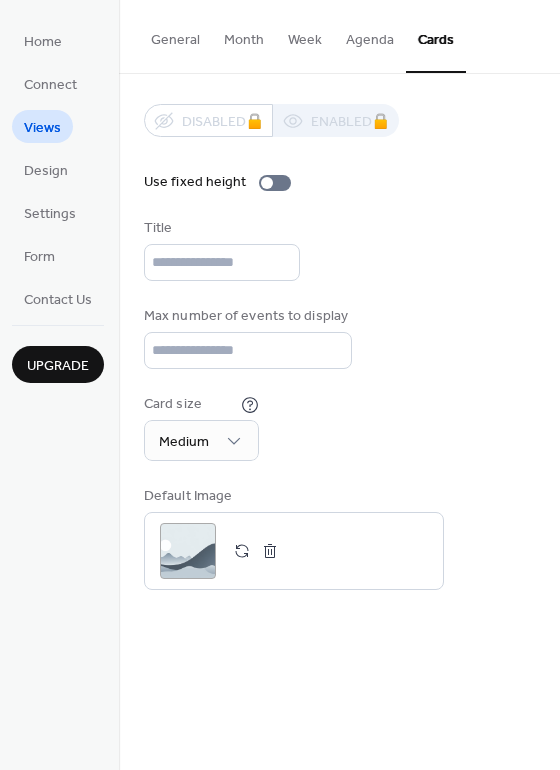 drag, startPoint x: 554, startPoint y: 582, endPoint x: 555, endPoint y: 541, distance: 41.01219 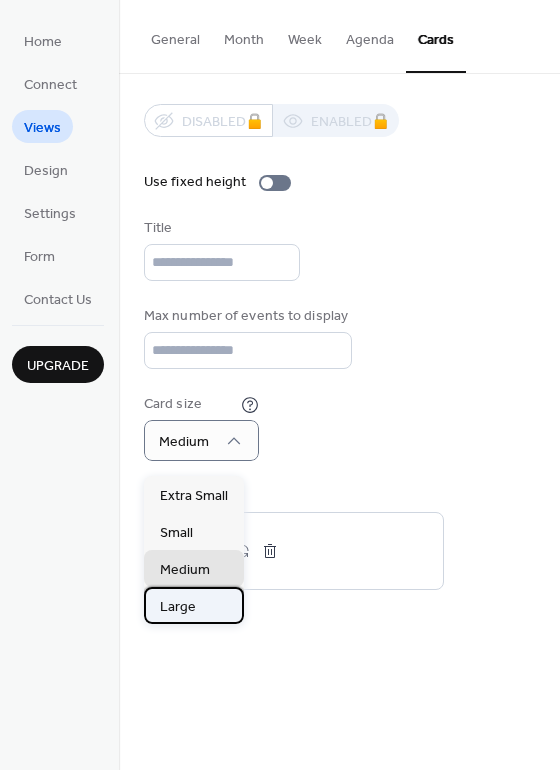 click on "Large" at bounding box center (178, 607) 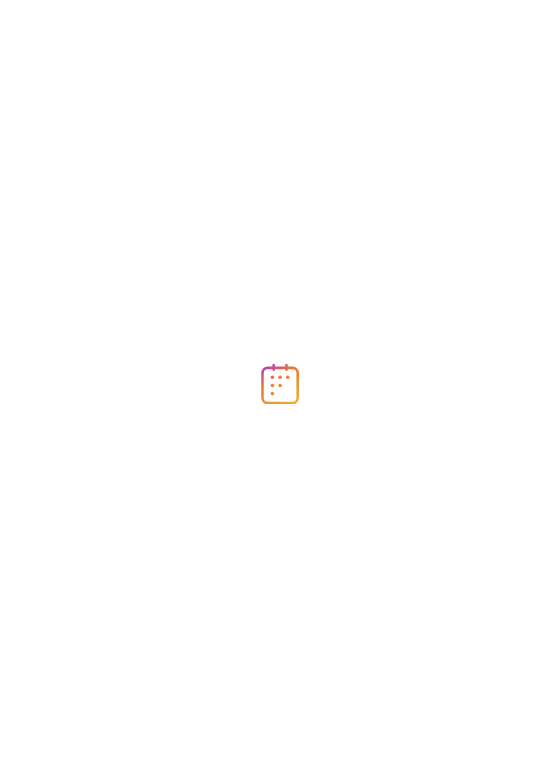 scroll, scrollTop: 0, scrollLeft: 0, axis: both 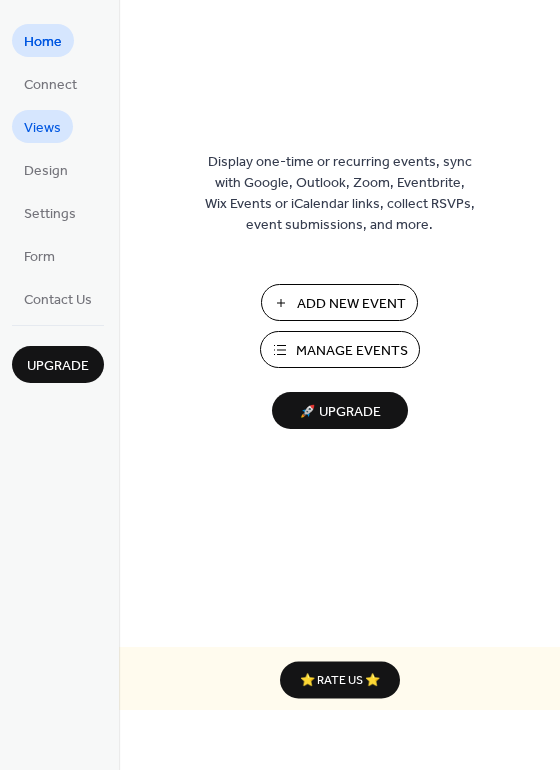 click on "Views" at bounding box center (42, 128) 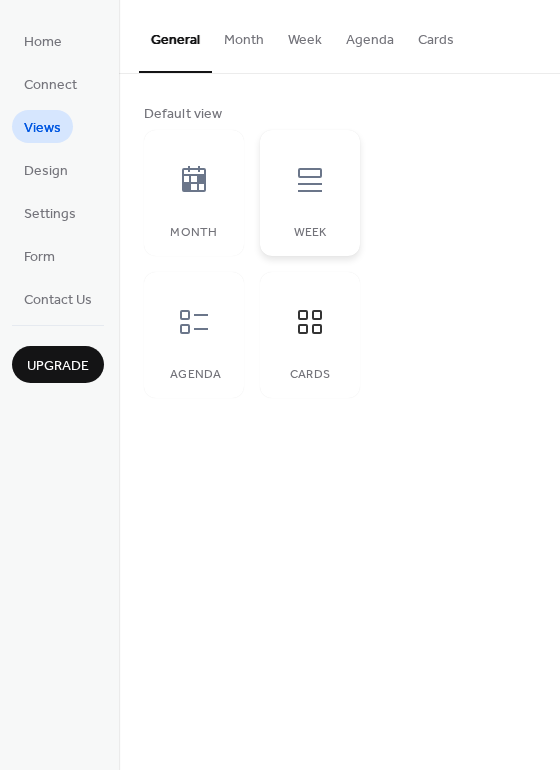 click 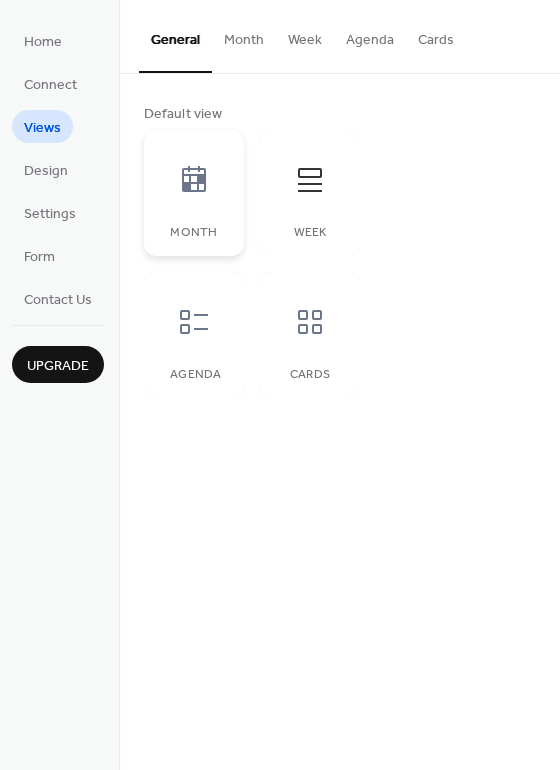 click 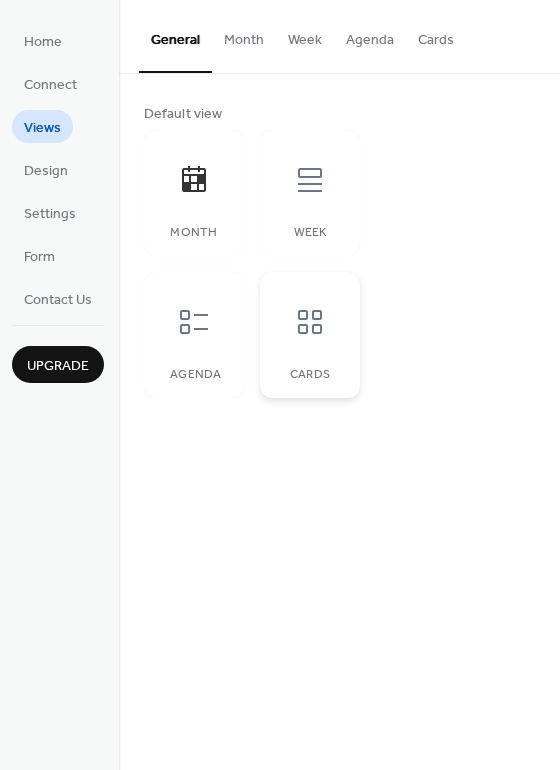 click 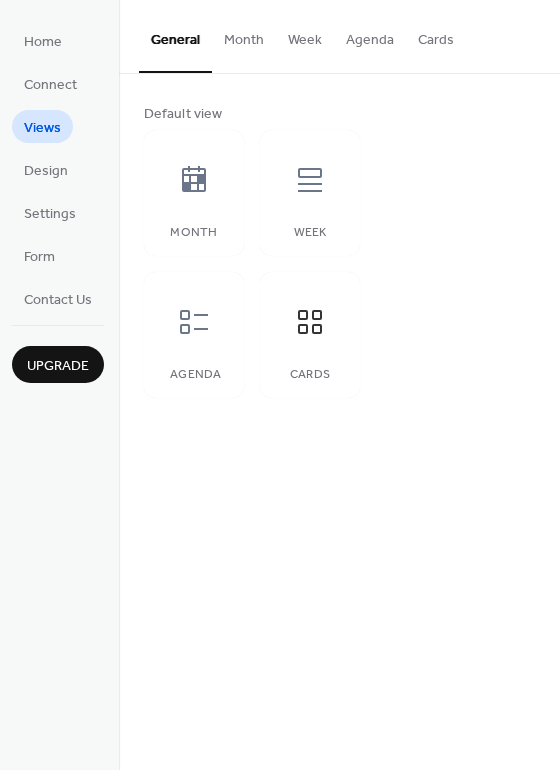 click on "Cards" at bounding box center (436, 35) 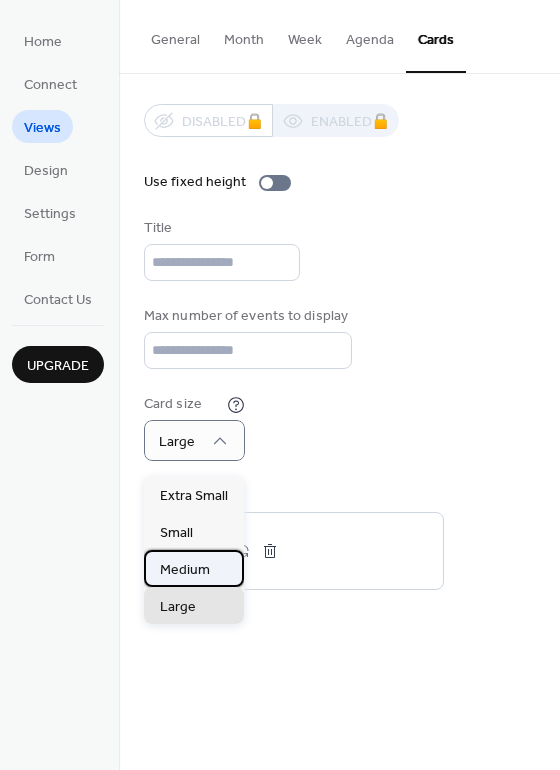 click on "Medium" at bounding box center [185, 570] 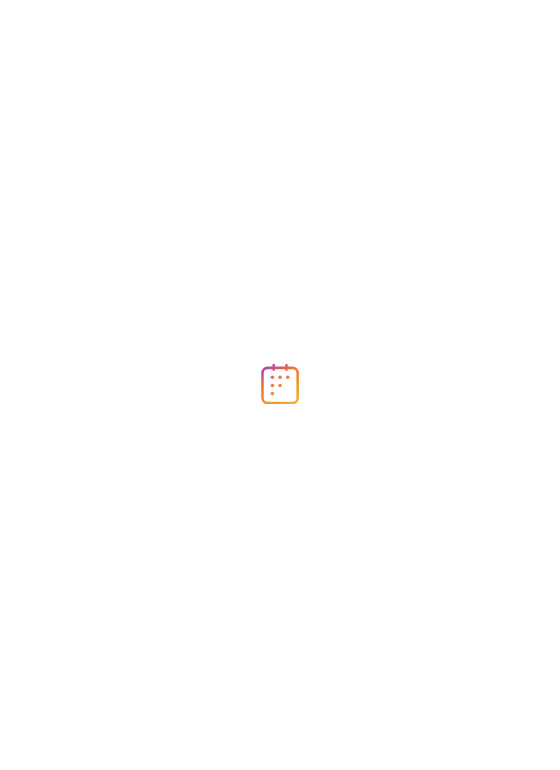 scroll, scrollTop: 0, scrollLeft: 0, axis: both 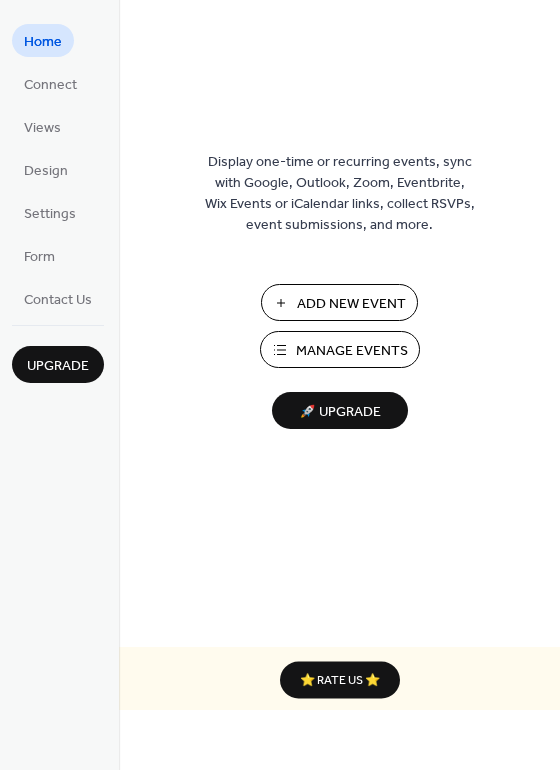 click on "Manage Events" at bounding box center [352, 351] 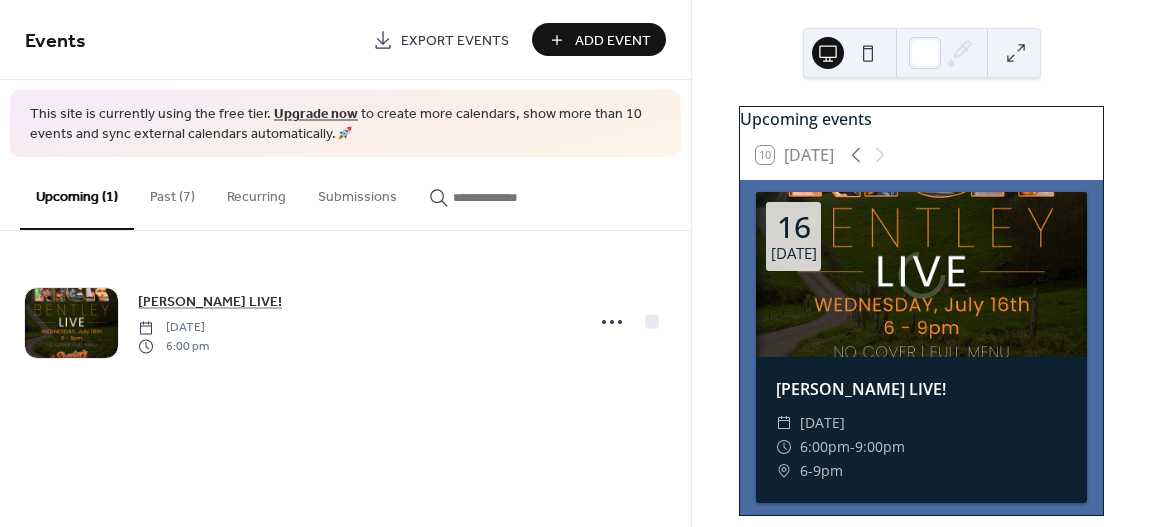 scroll, scrollTop: 0, scrollLeft: 0, axis: both 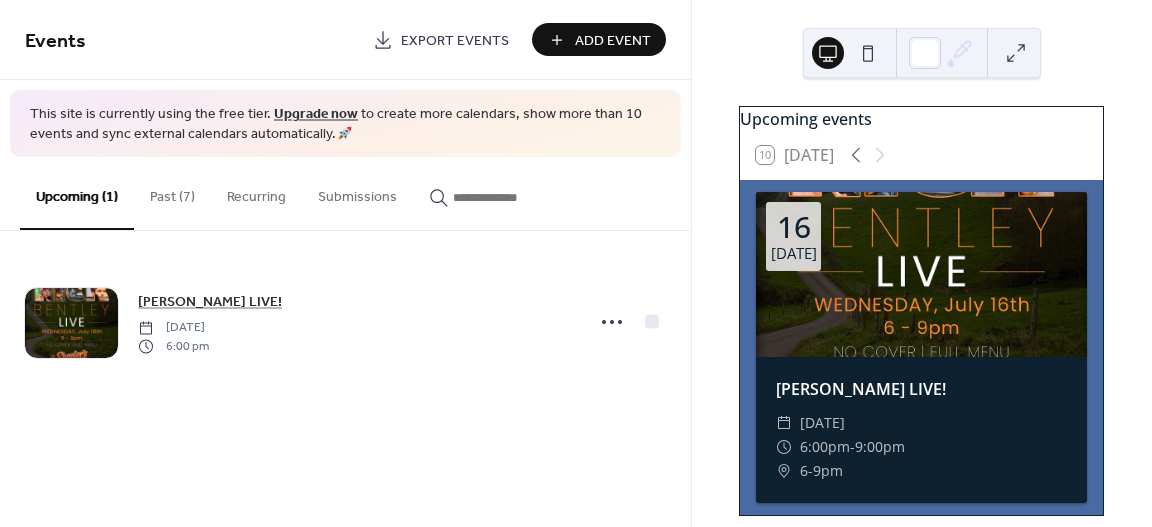 click at bounding box center (921, 274) 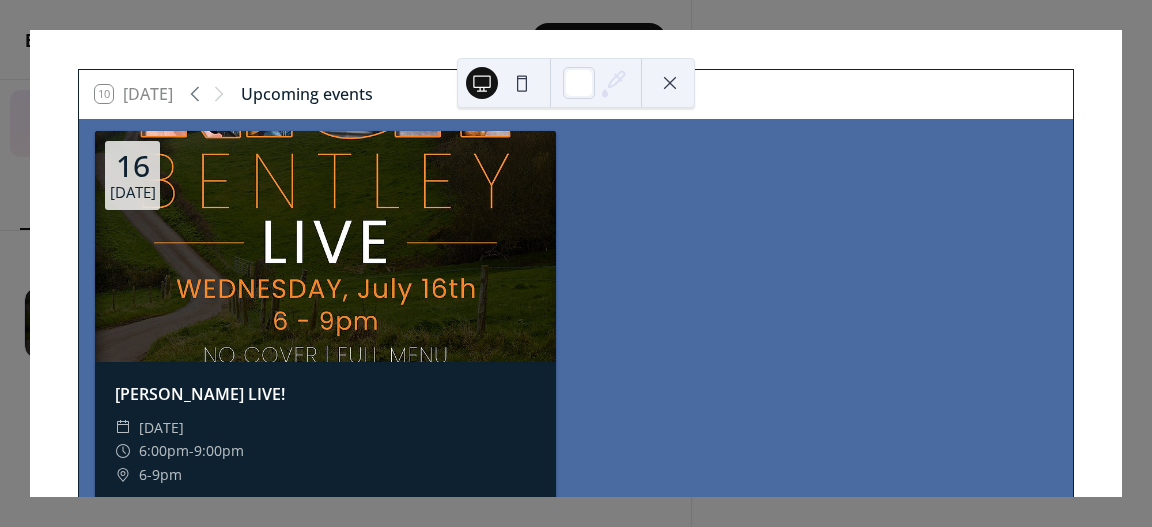 scroll, scrollTop: 27, scrollLeft: 0, axis: vertical 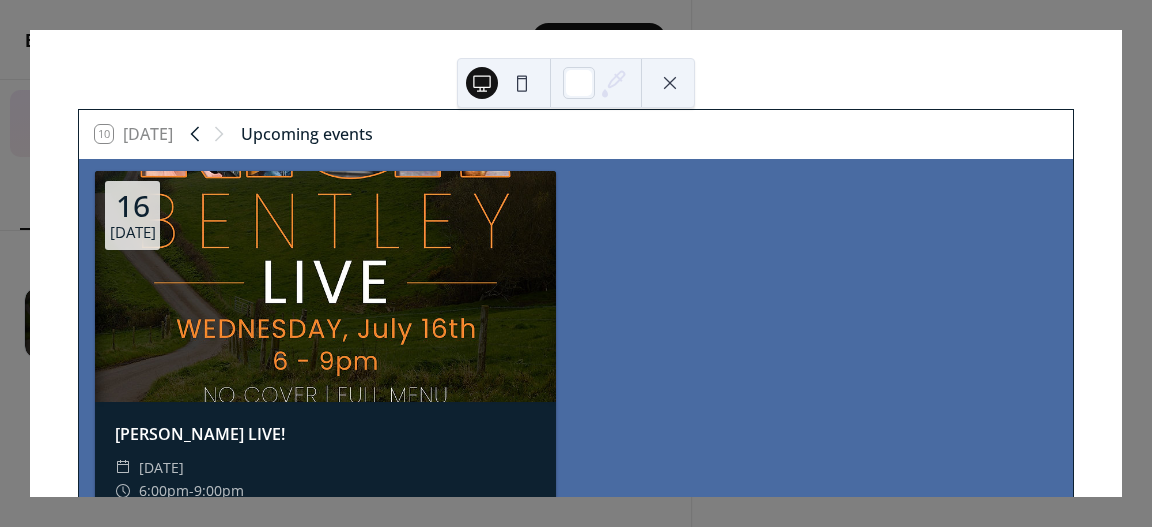 click 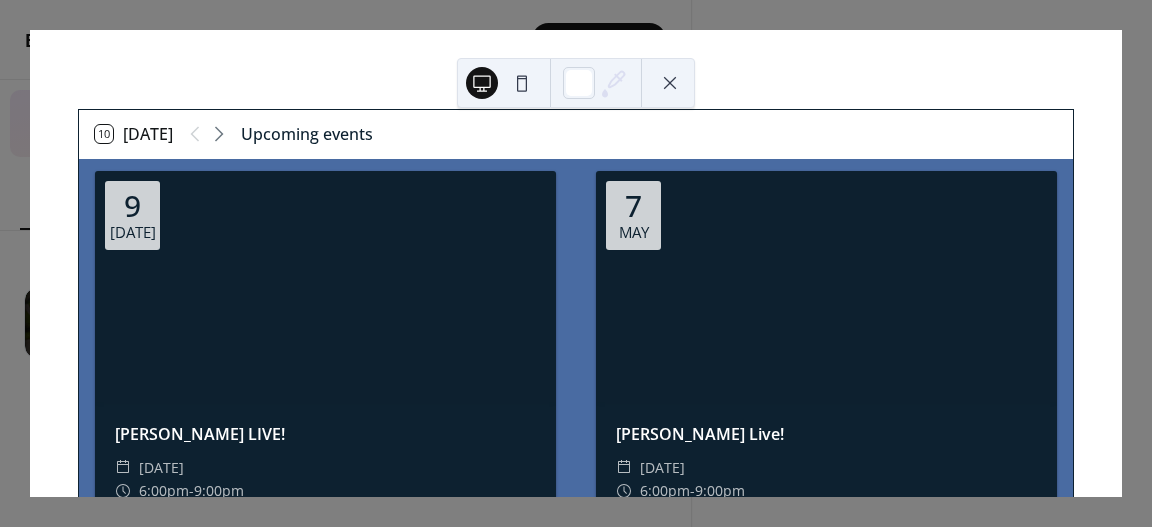 click on "10 [DATE] Upcoming events [DATE] [PERSON_NAME] LIVE! ​ [DATE] ​ 6:00pm - 9:00pm Live music is Back! Come enjoy the amazing talent of [PERSON_NAME] [DATE] from 6-9pm! [DATE] [PERSON_NAME] Live! ​ [DATE] ​ 6:00pm - 9:00pm 6 - 9pm [DATE] Pizza & Karaoke night! ​ [DATE] ​ 5:00pm - 9:00pm [DATE] [PERSON_NAME] Live! ​ [DATE] ​ 6:00pm - 9:00pm Join us [DATE] night for live music and pizza! *dine in only [DATE] Karaoke Night ​ [DATE] ​ 6:00pm - 9:00pm 6pm - 9pm No cover! [DATE] Karaoke Night! ​ [DATE] ​ 6:00pm - 9:00pm ​ [PERSON_NAME]'s Pub & Grub [DATE] [PERSON_NAME] live! ​ [DATE] ​ 6:00pm - 9:00pm ​ [PERSON_NAME]'s Pub & Grub LOOK WHO'S BACK?!!! [DATE][DATE] Everyone loves live music especially when it's [PERSON_NAME] Grab a steak, burger, sandwich, appetizers, drink and enjoy the music Powered by   [DOMAIN_NAME]" at bounding box center [576, 263] 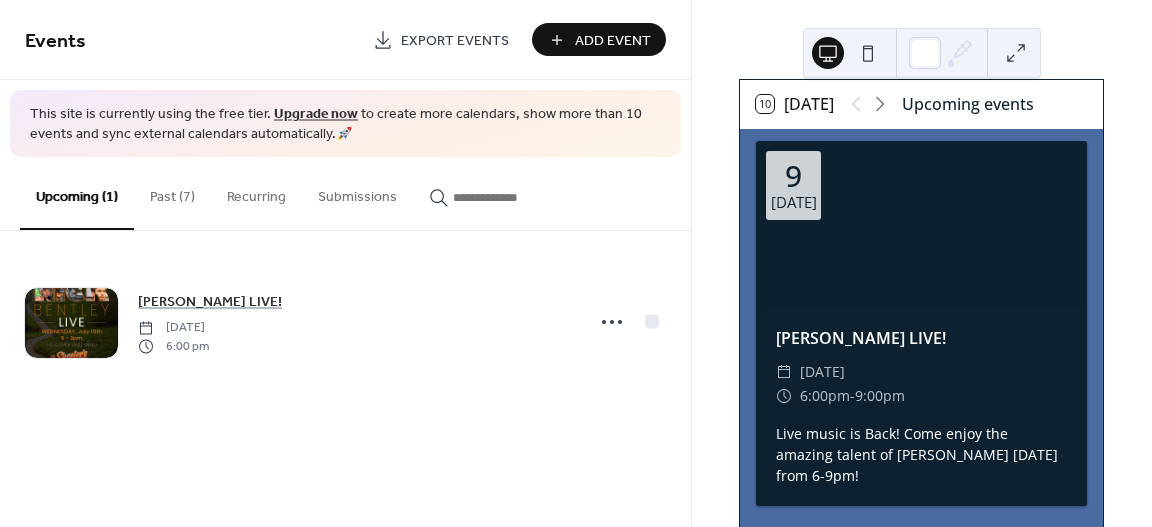 scroll, scrollTop: 27, scrollLeft: 0, axis: vertical 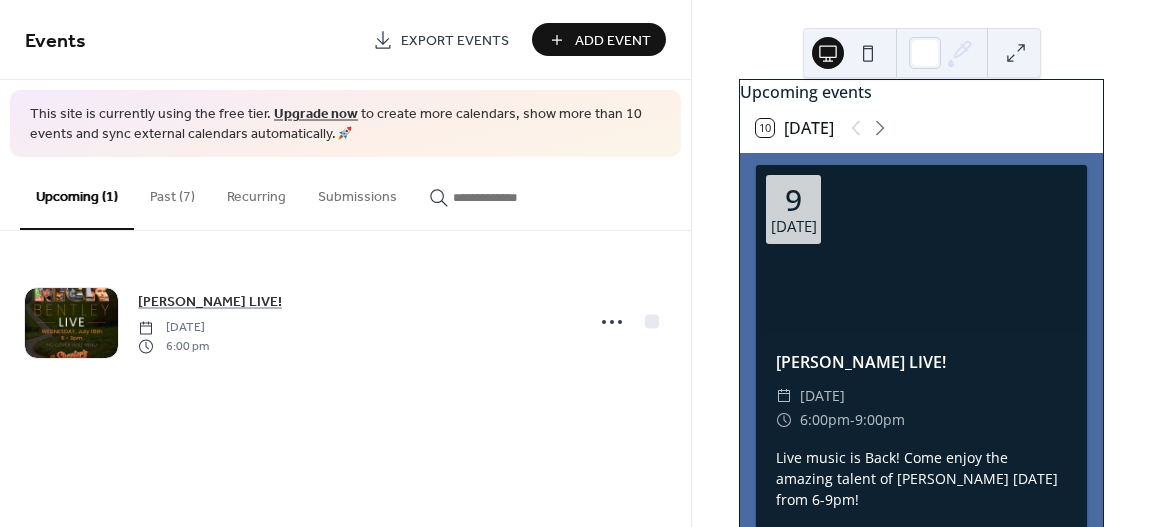 click on "Past  (7)" at bounding box center (172, 192) 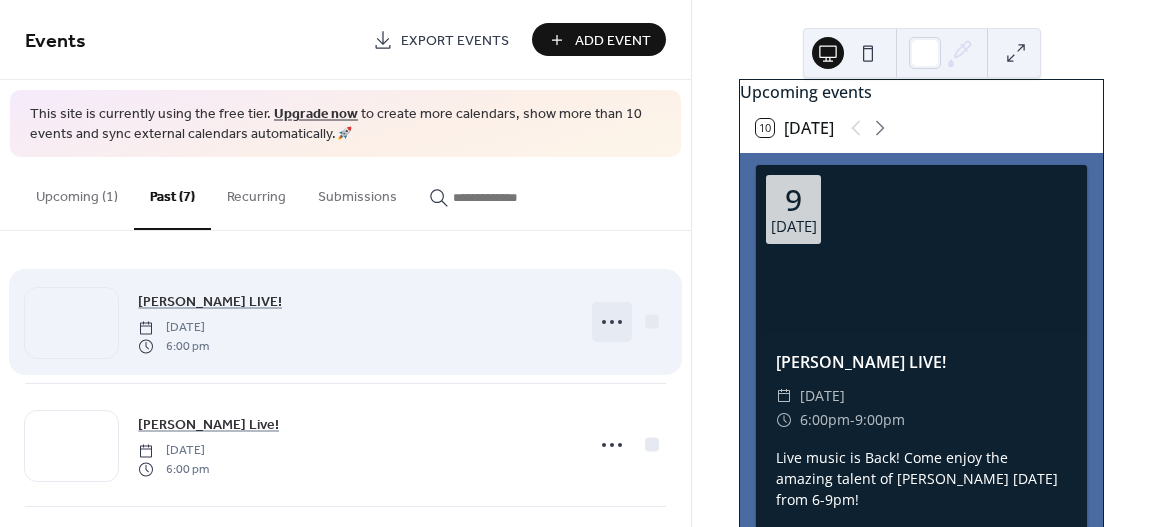 click 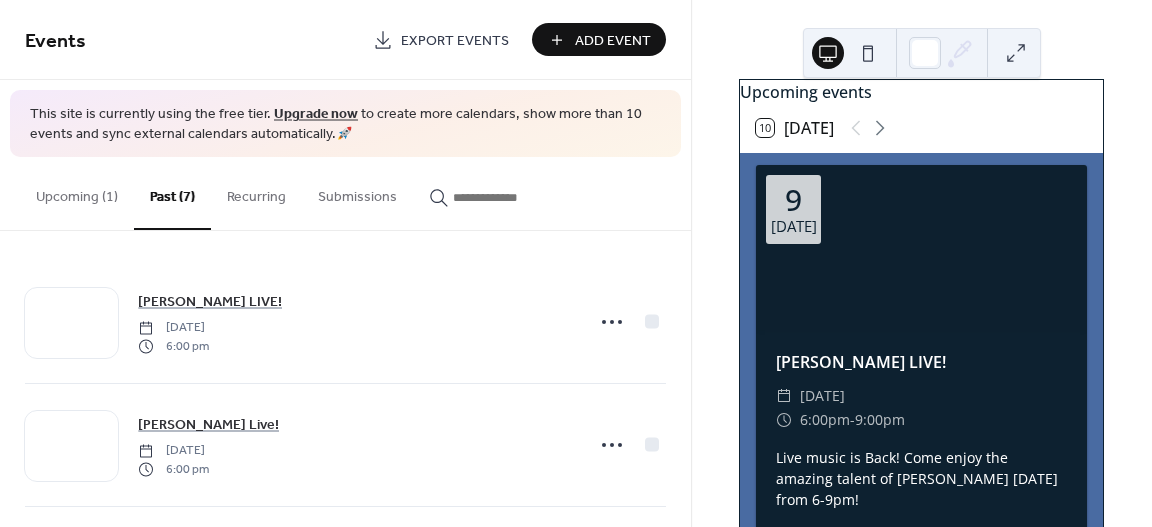 click on "Upcoming  (1)" at bounding box center [77, 192] 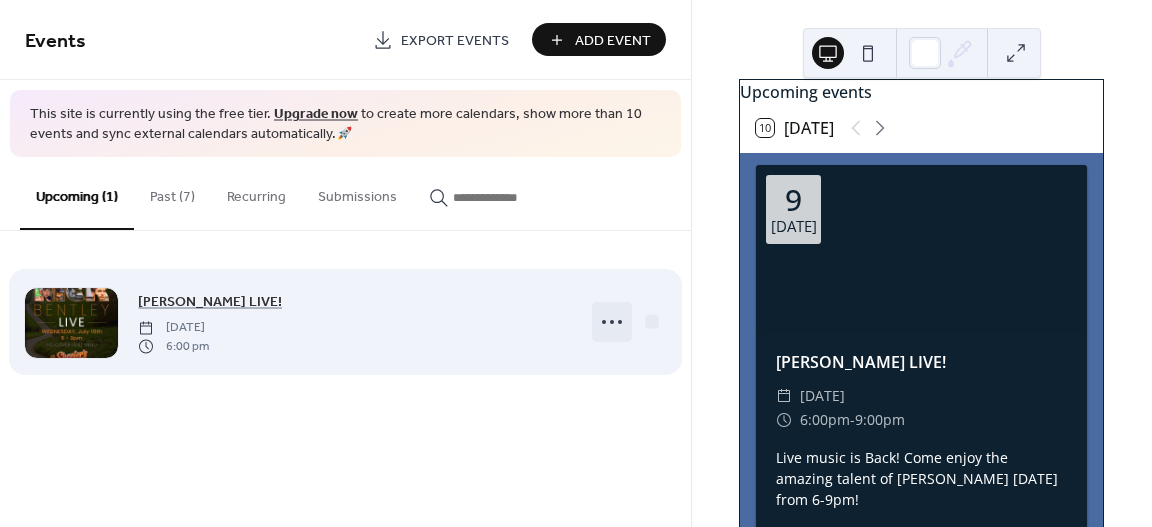 click 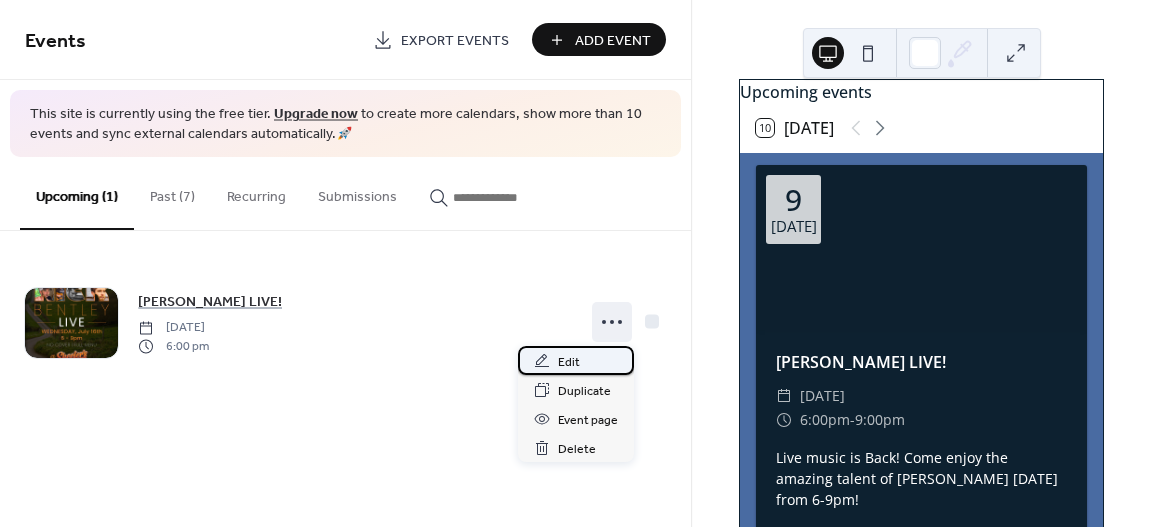 click on "Edit" at bounding box center [569, 362] 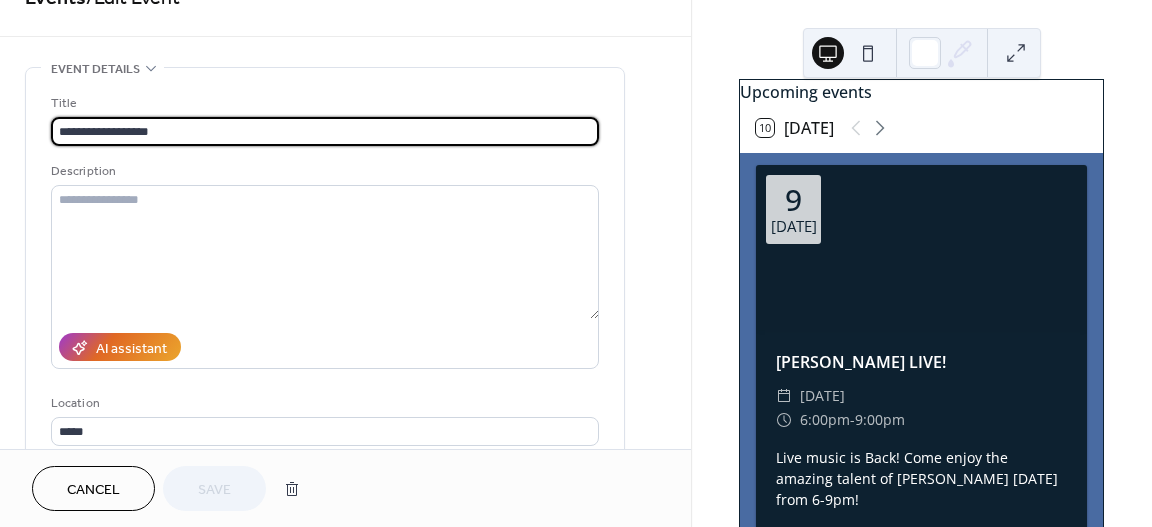 scroll, scrollTop: 0, scrollLeft: 0, axis: both 